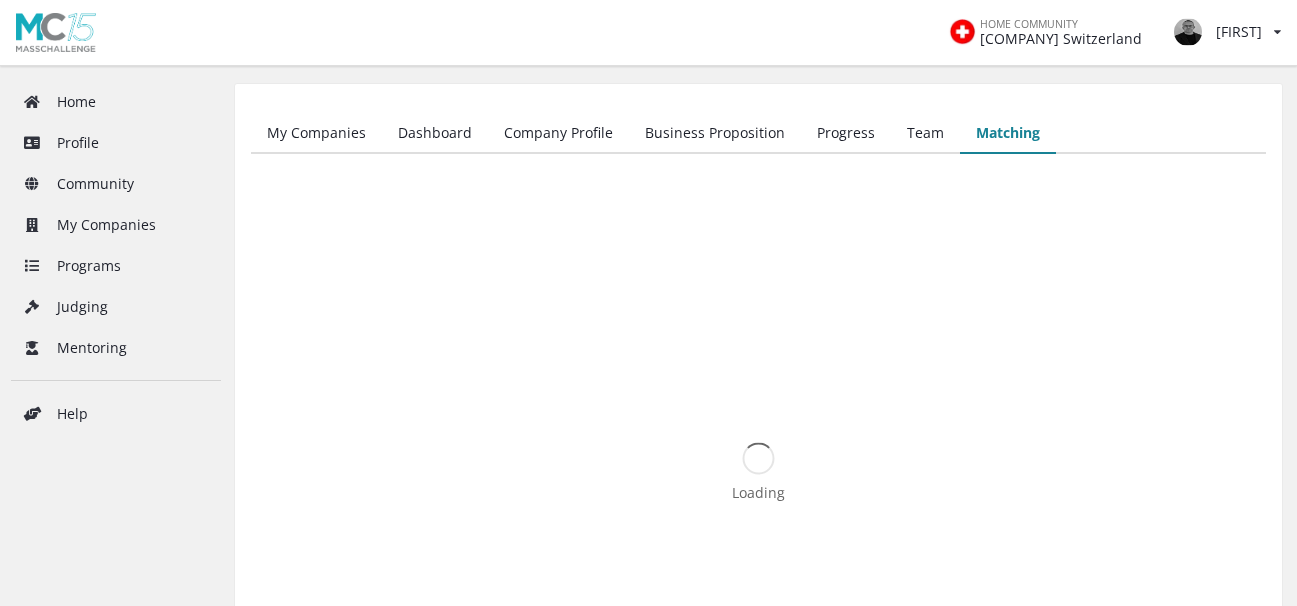 scroll, scrollTop: 0, scrollLeft: 0, axis: both 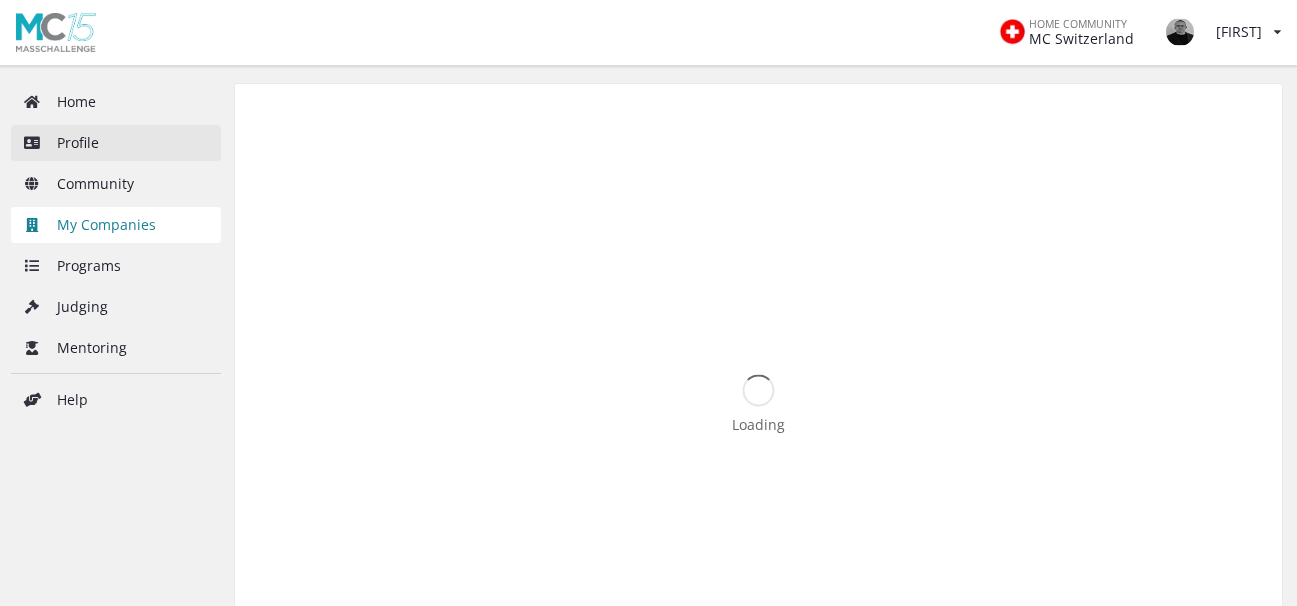 click on "Profile" at bounding box center [116, 143] 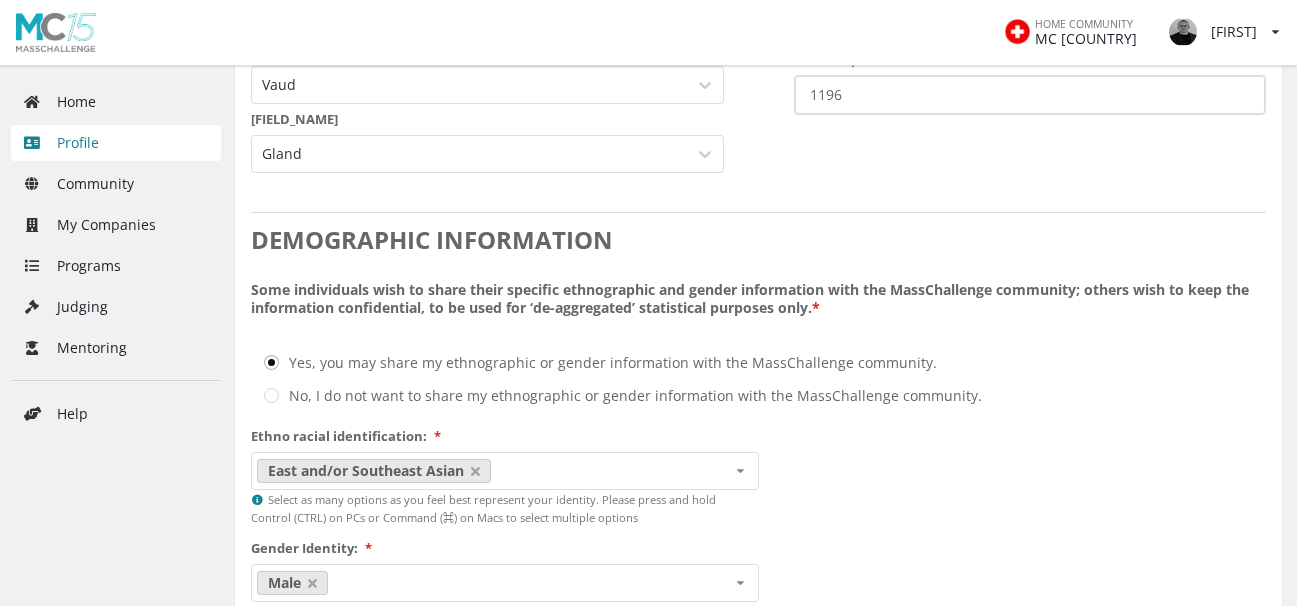 scroll, scrollTop: 1523, scrollLeft: 0, axis: vertical 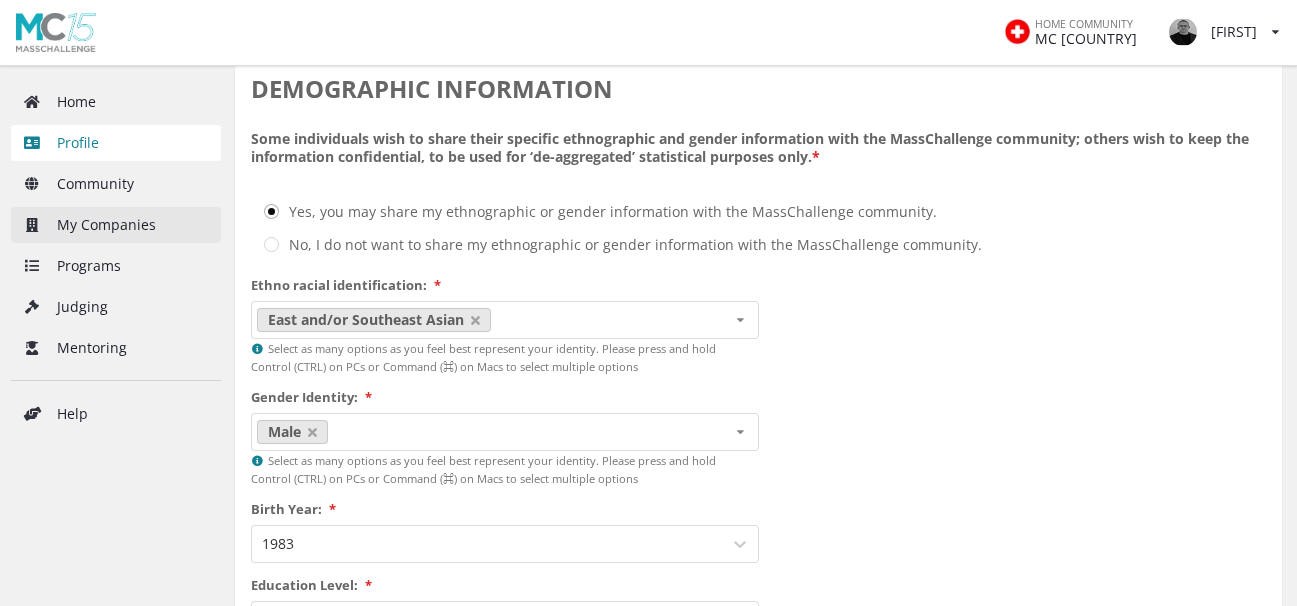 click on "My Companies" at bounding box center [116, 225] 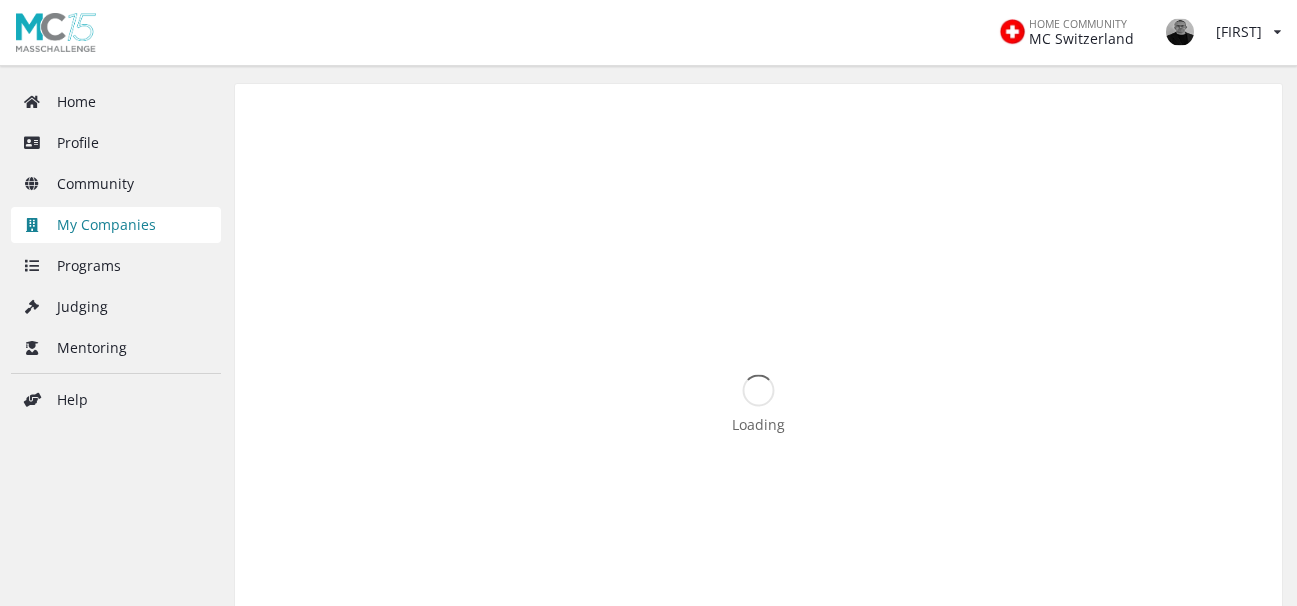 scroll, scrollTop: 0, scrollLeft: 0, axis: both 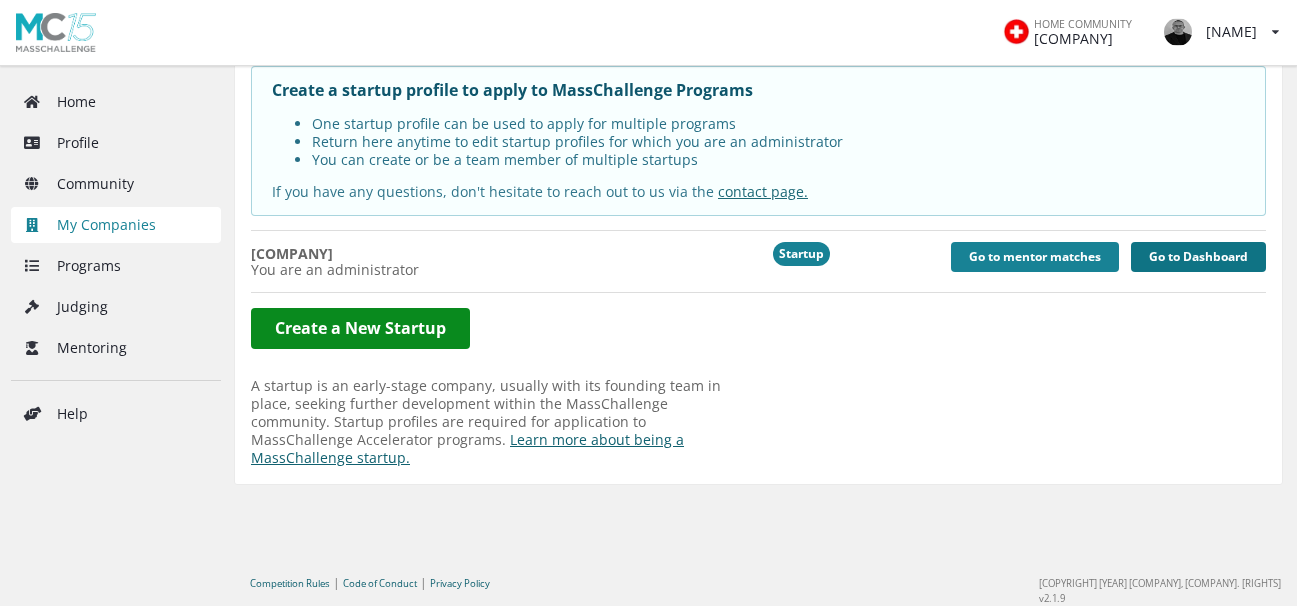 click on "Go to Dashboard" at bounding box center [1198, 257] 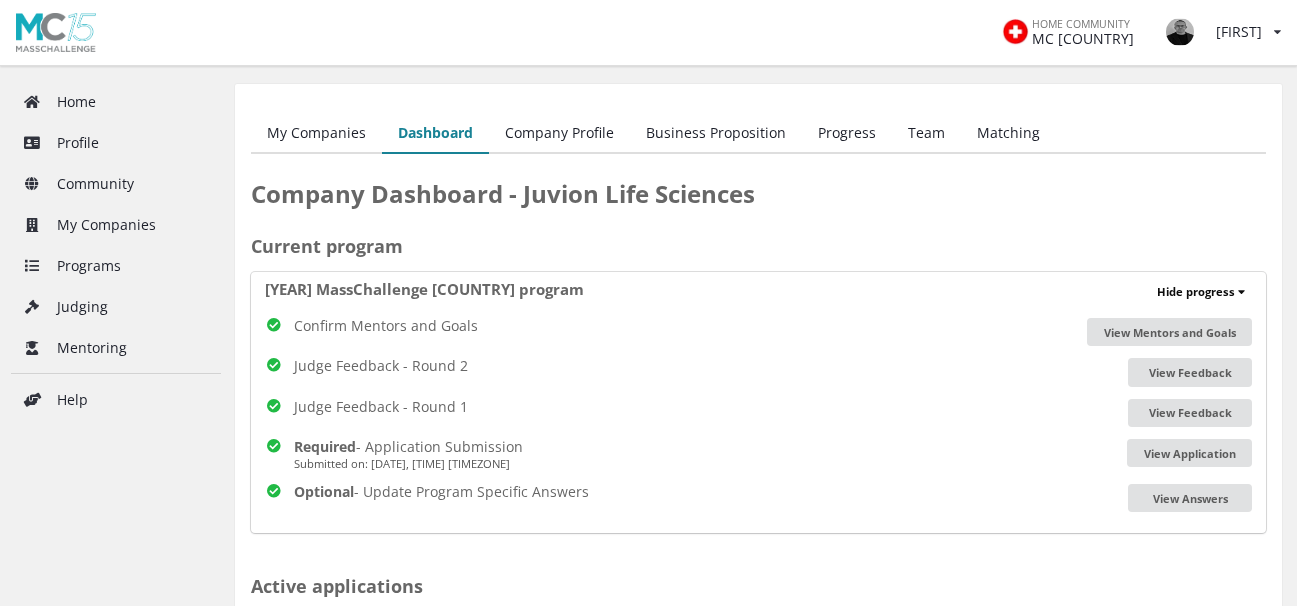 scroll, scrollTop: 0, scrollLeft: 0, axis: both 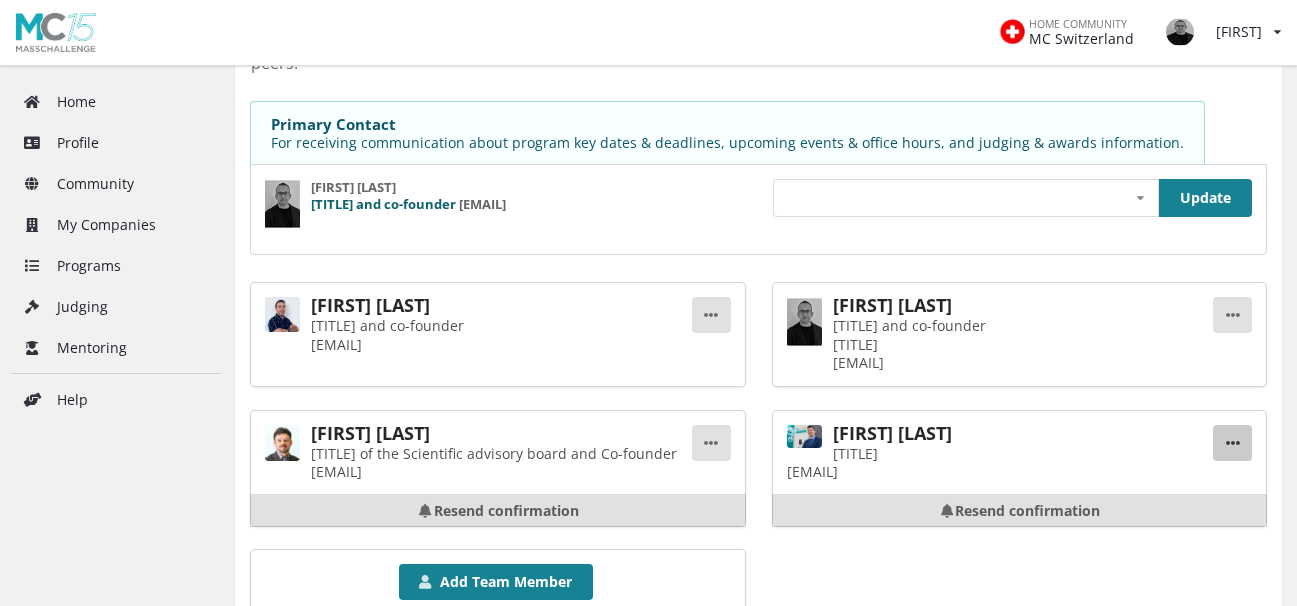 click at bounding box center (711, 315) 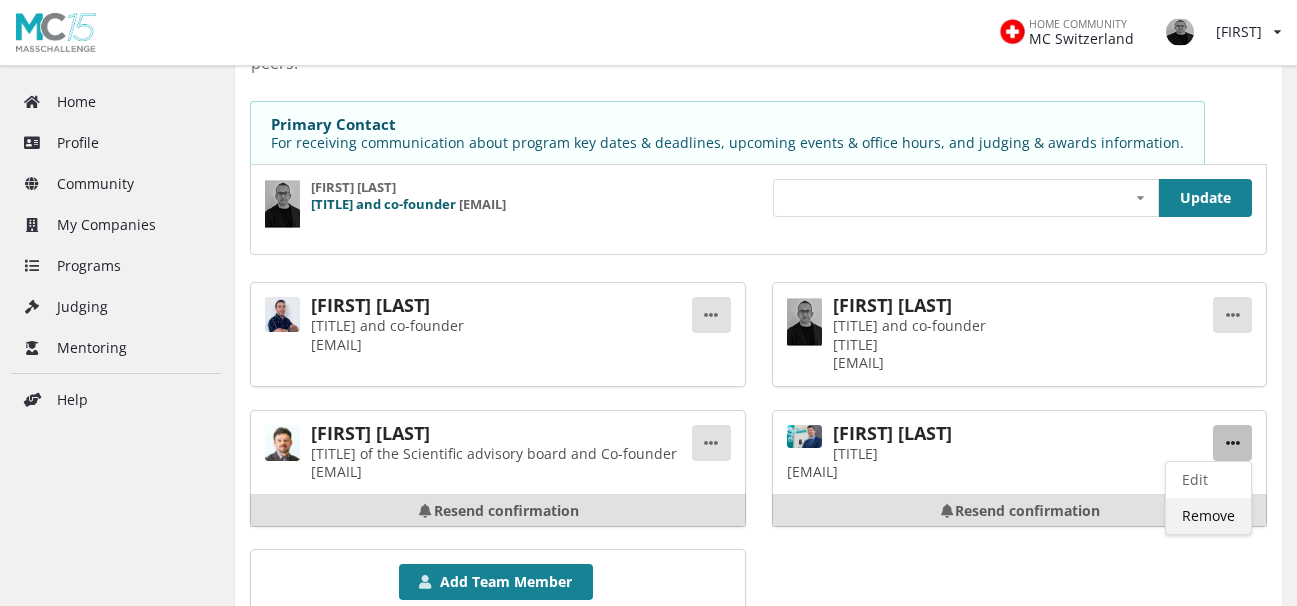 click on "Remove" at bounding box center (1208, 516) 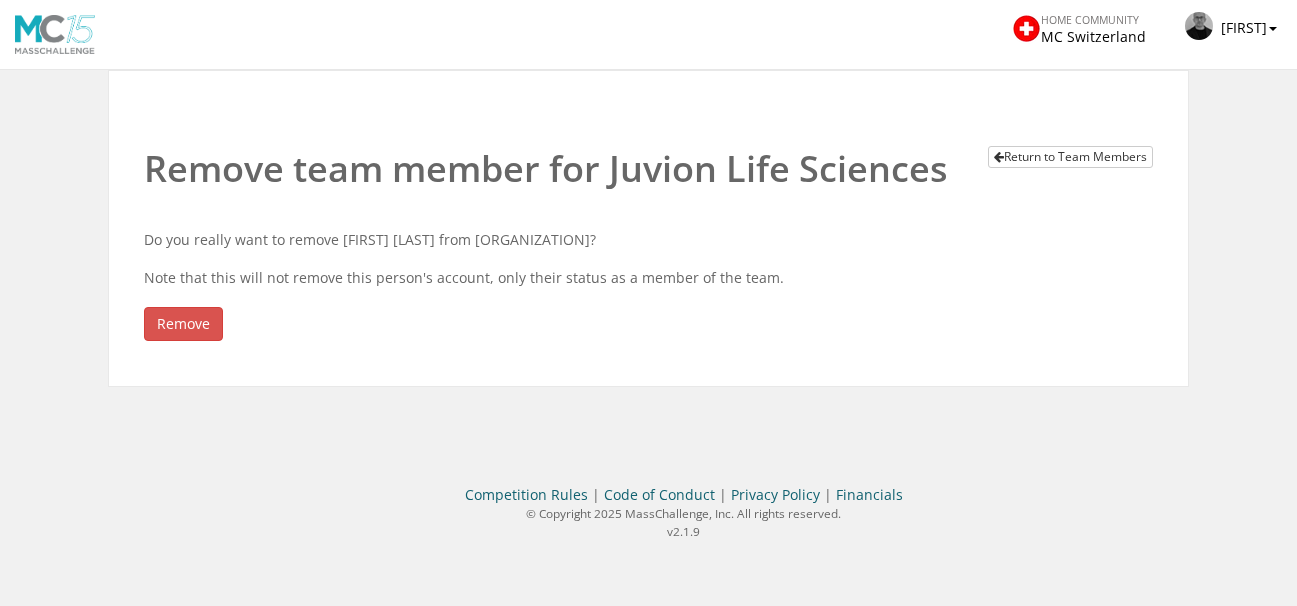 scroll, scrollTop: 0, scrollLeft: 0, axis: both 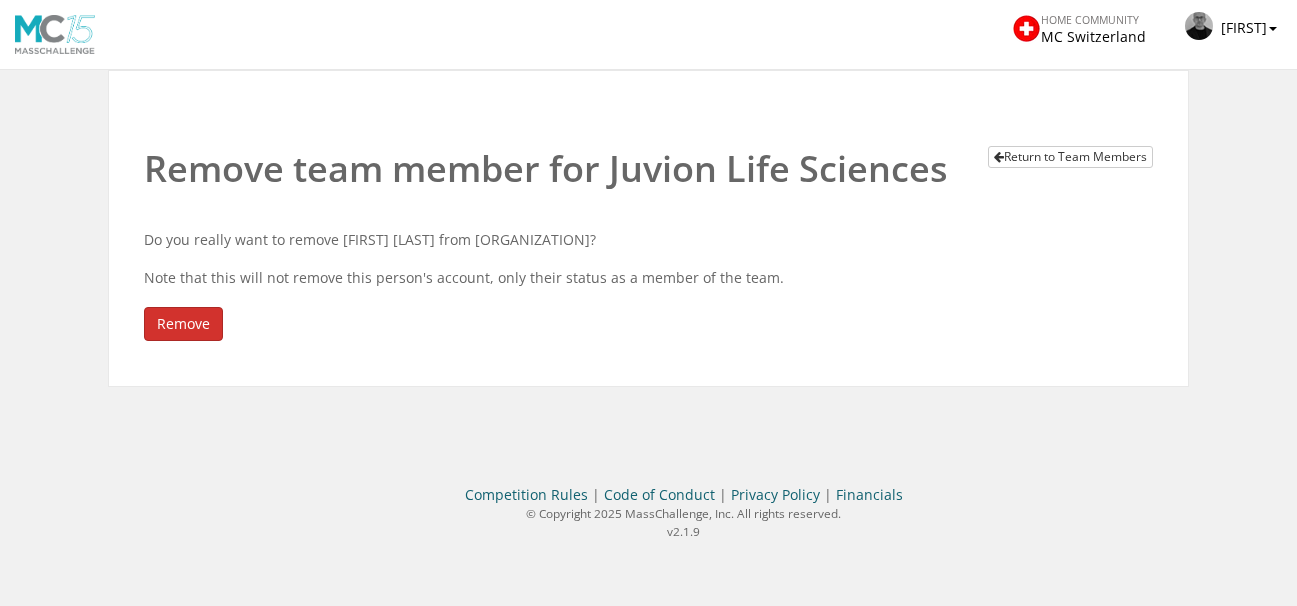 click on "Remove" at bounding box center (183, 324) 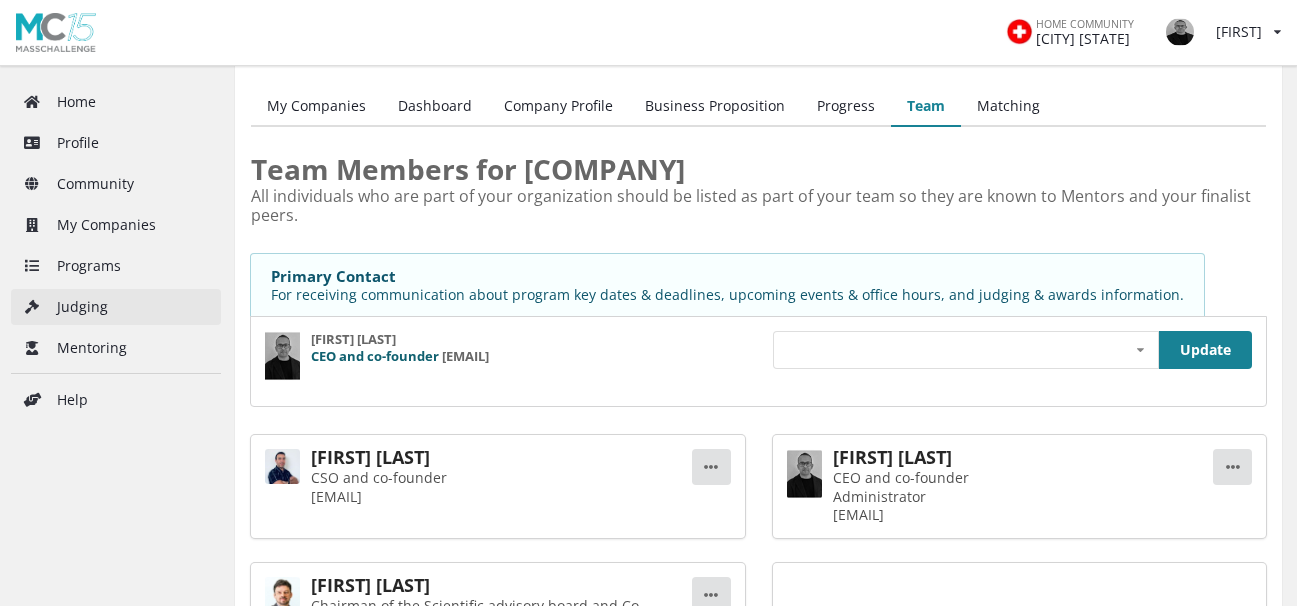 scroll, scrollTop: 185, scrollLeft: 0, axis: vertical 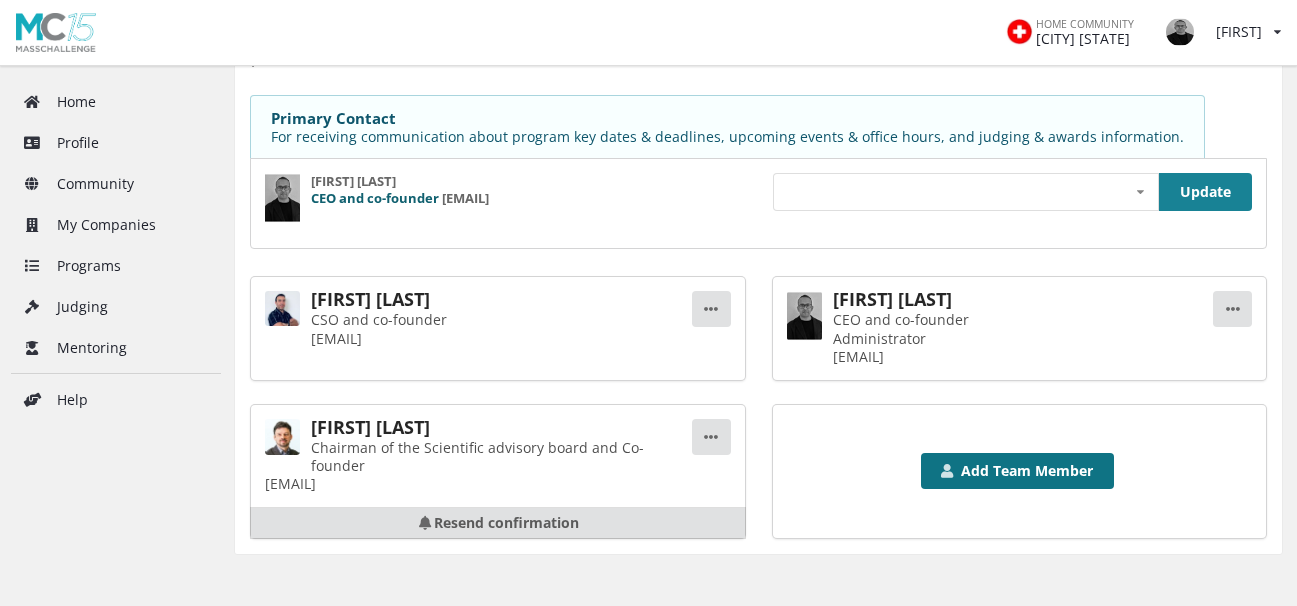 click on "Add Team Member" at bounding box center (1018, 471) 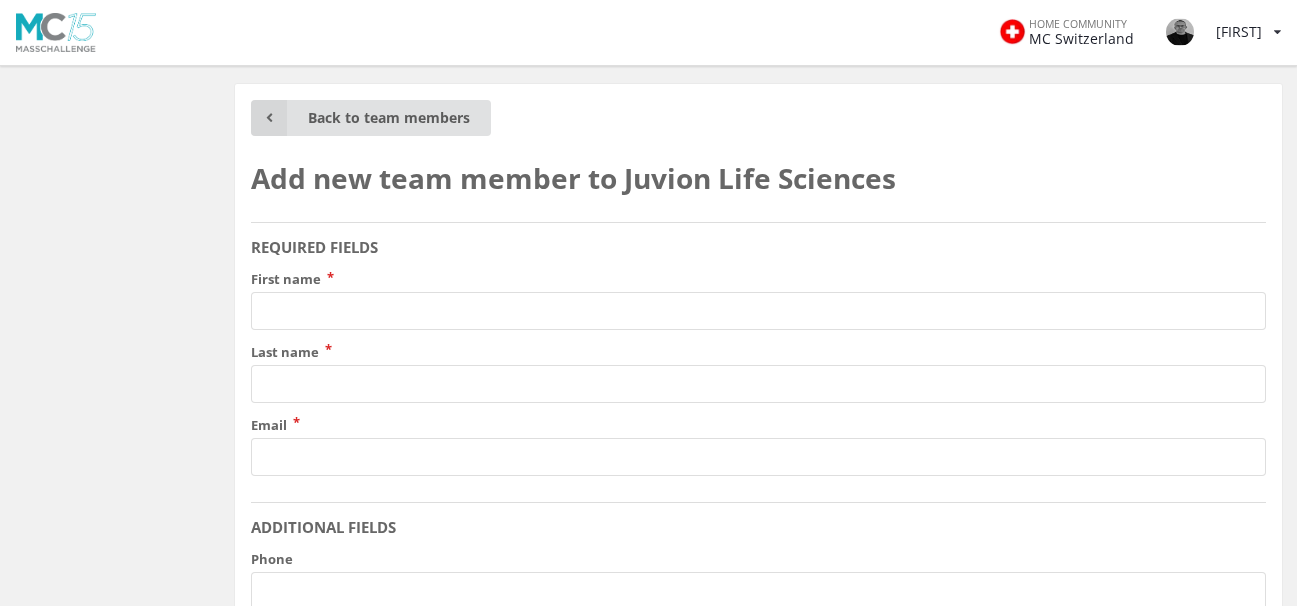 scroll, scrollTop: 0, scrollLeft: 0, axis: both 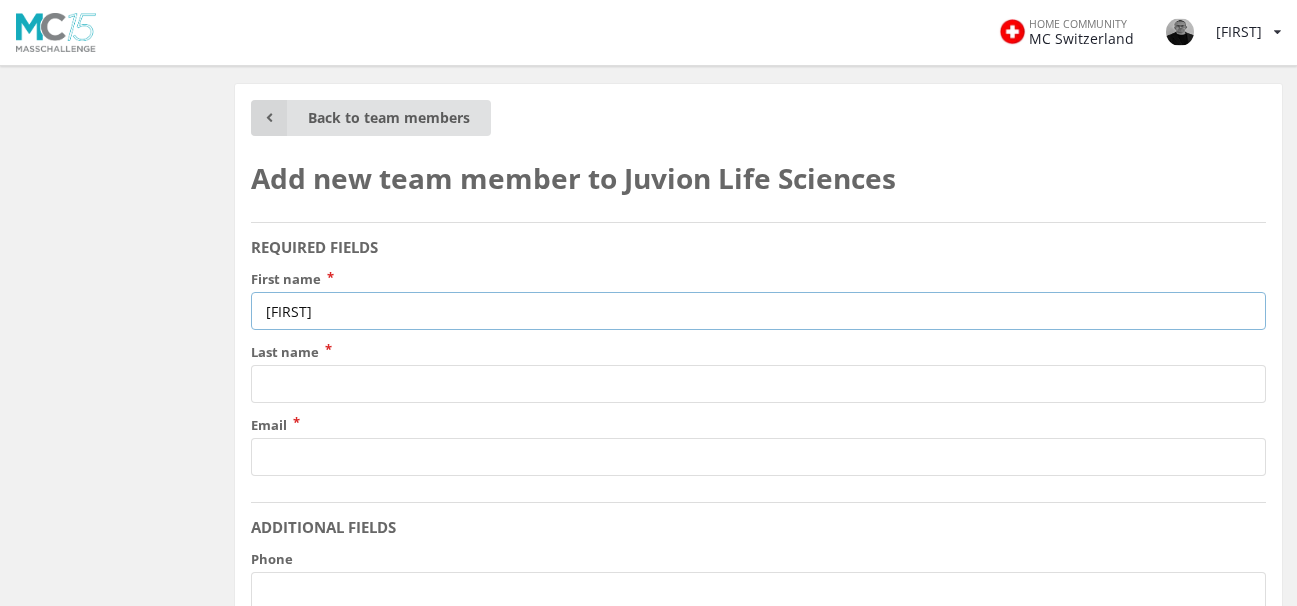 type on "[FIRST]" 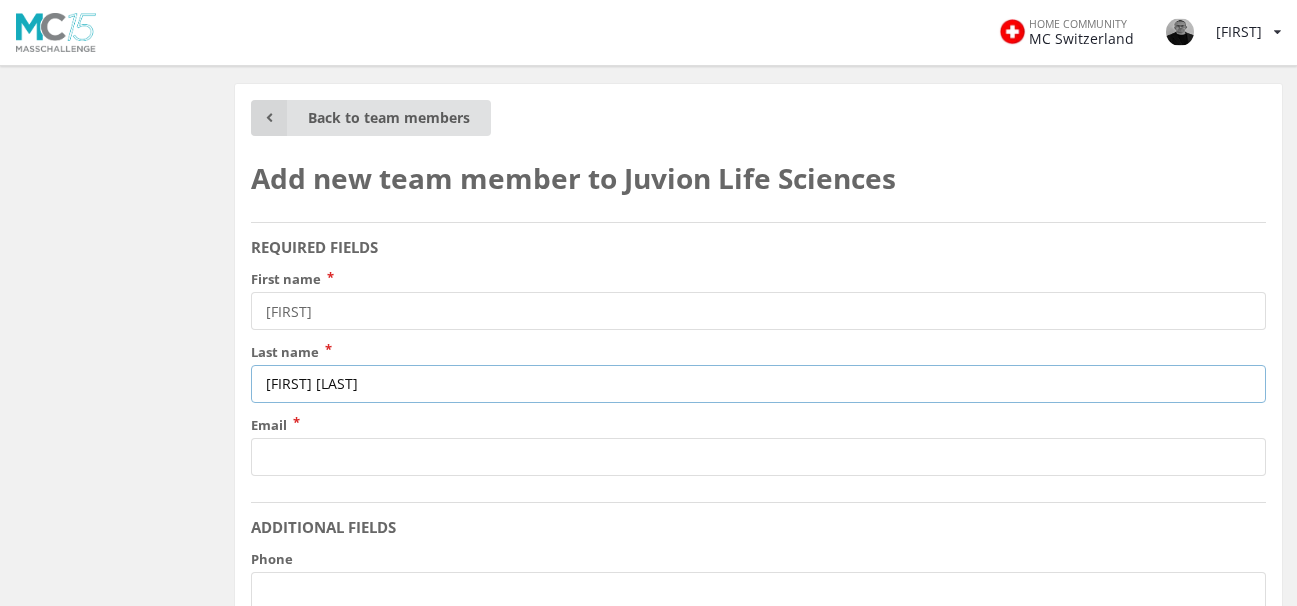 type on "[FIRST] [LAST]" 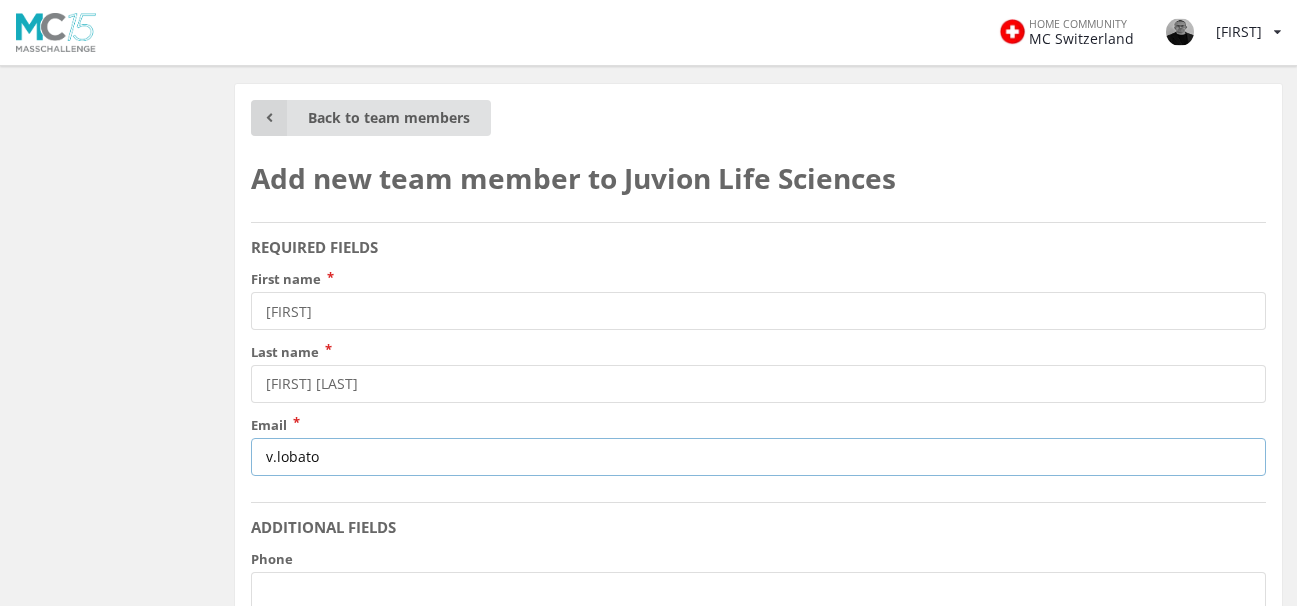 click on "Add Team Member" at bounding box center [356, 1534] 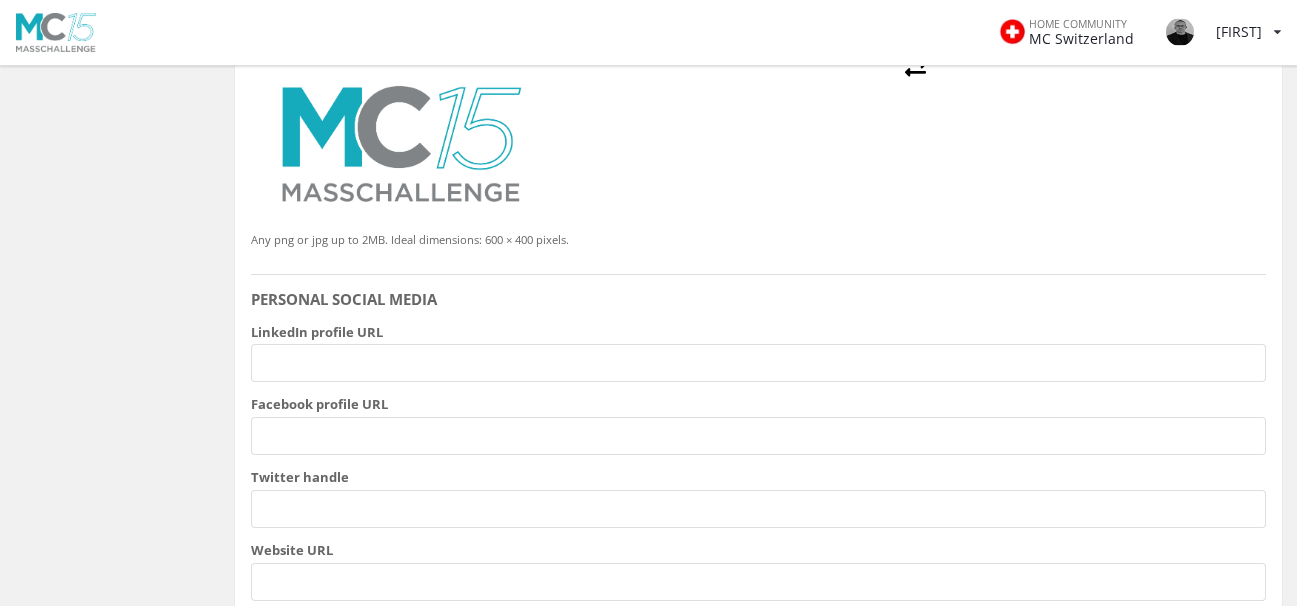 scroll, scrollTop: 660, scrollLeft: 0, axis: vertical 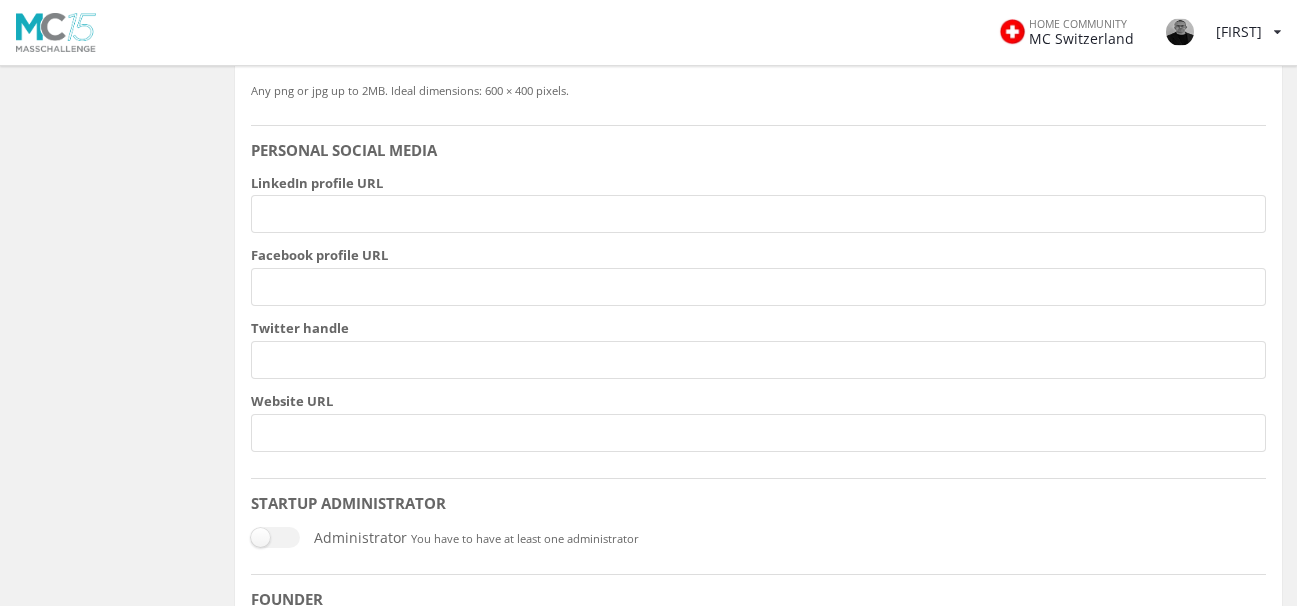 type on "v.lobato@juvionls.com" 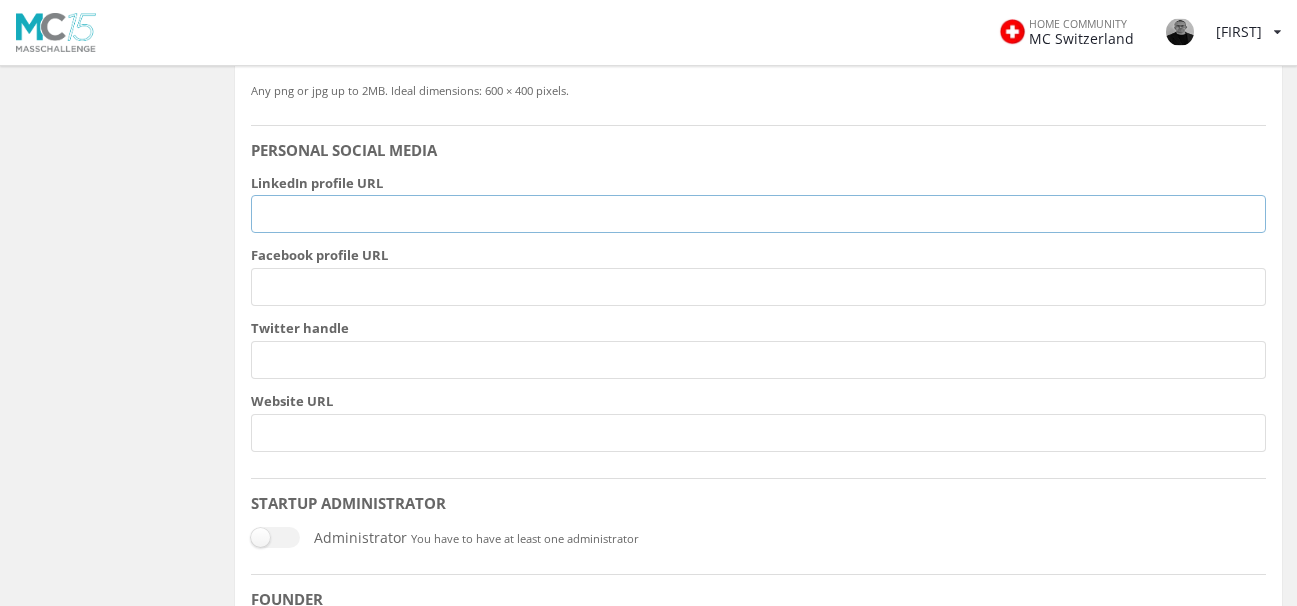 click on "LinkedIn profile URL" at bounding box center (758, 214) 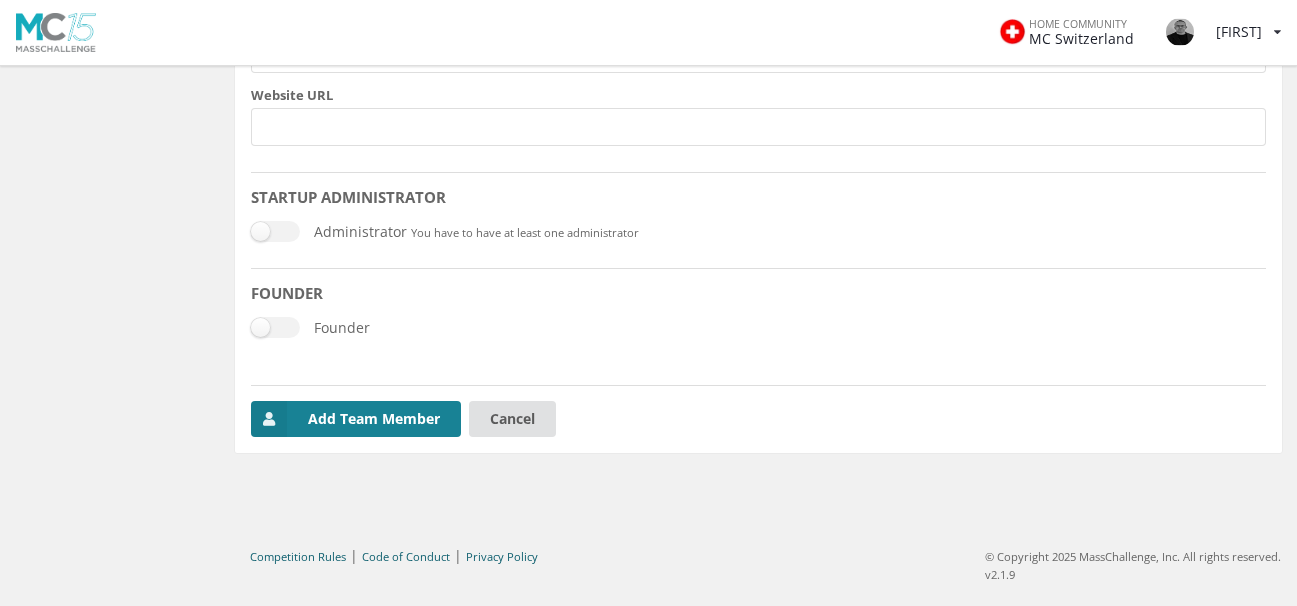 scroll, scrollTop: 1146, scrollLeft: 0, axis: vertical 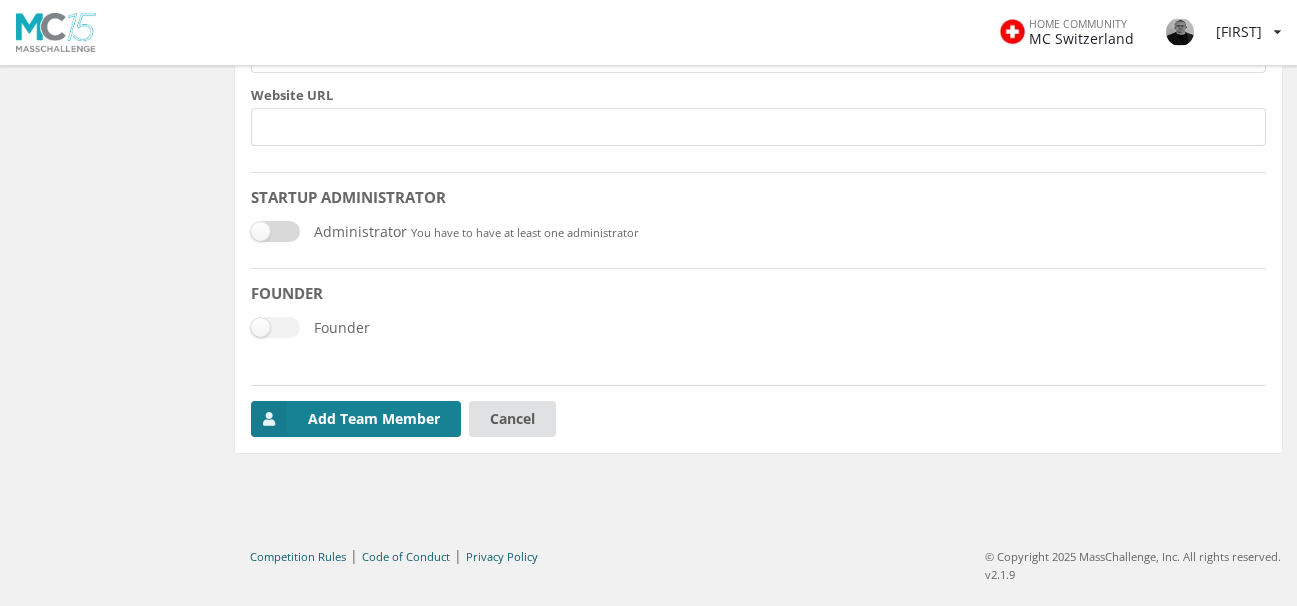 click on "Administrator" at bounding box center [329, 231] 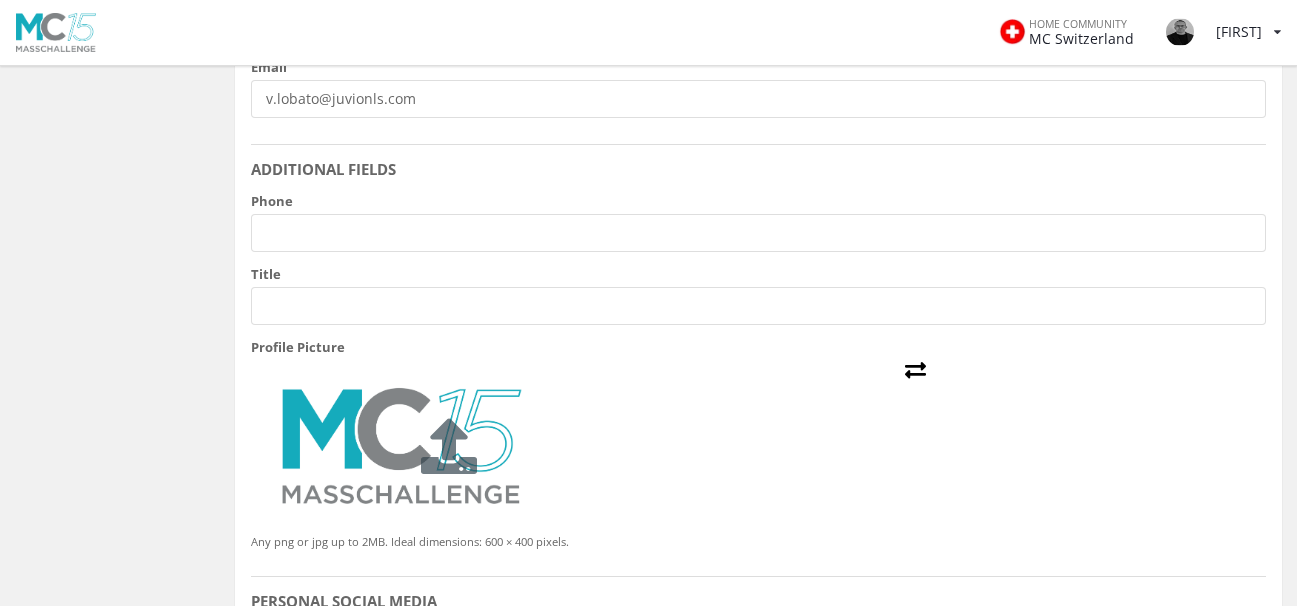 scroll, scrollTop: 458, scrollLeft: 0, axis: vertical 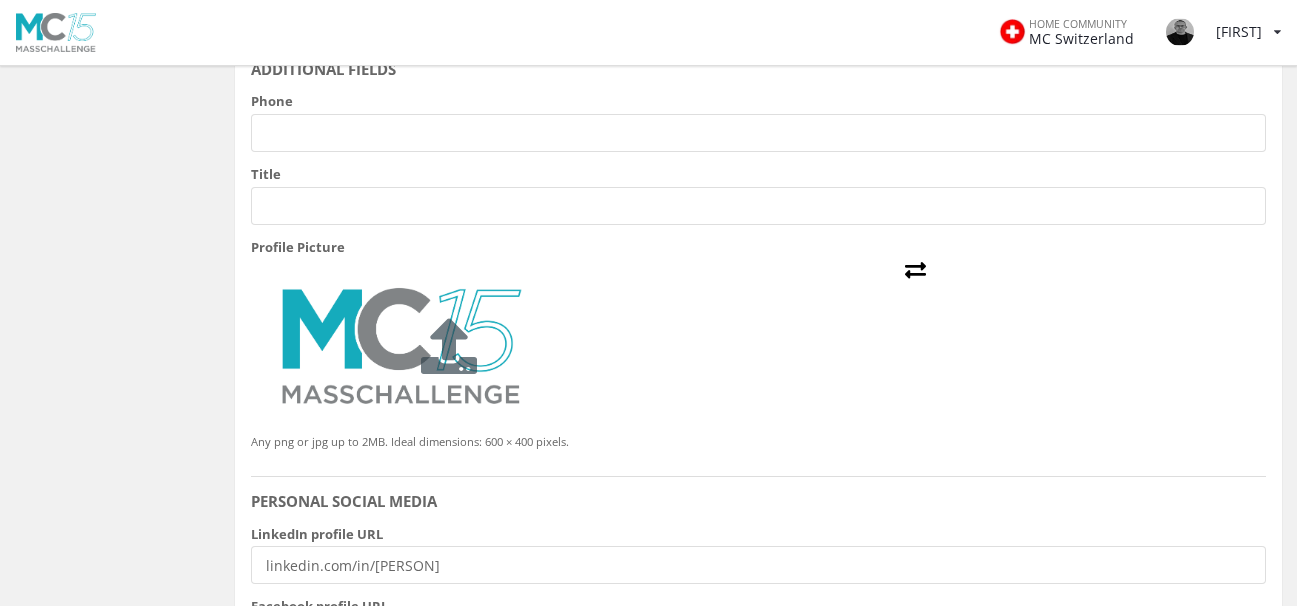 click at bounding box center (449, 346) 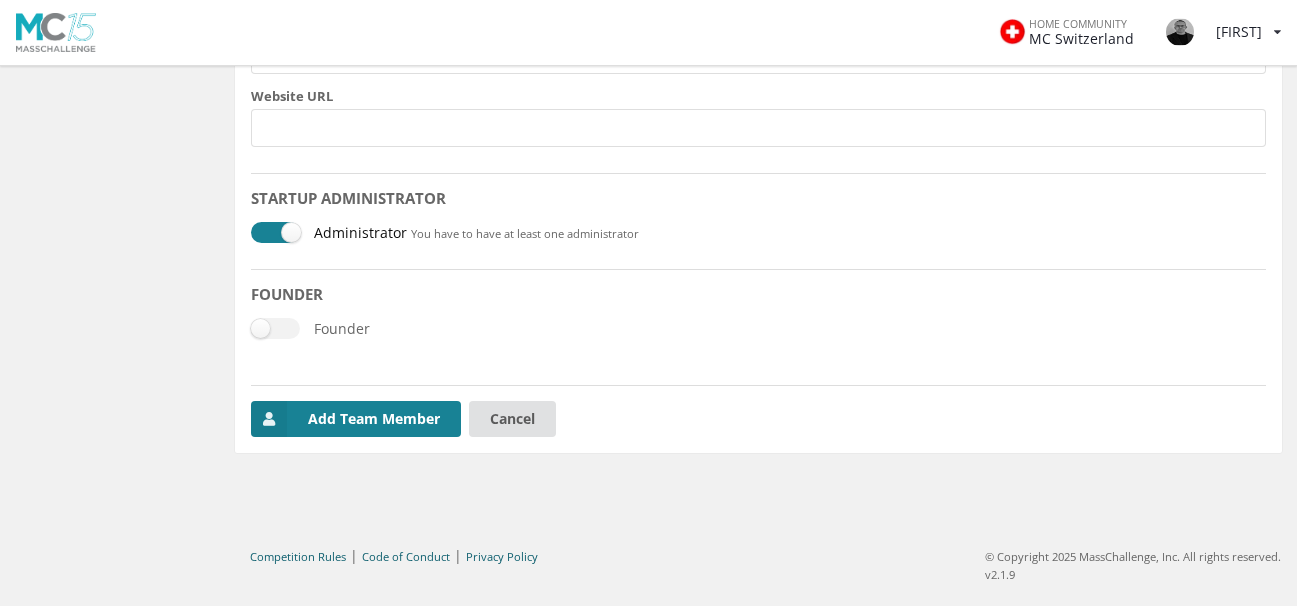 scroll, scrollTop: 1336, scrollLeft: 0, axis: vertical 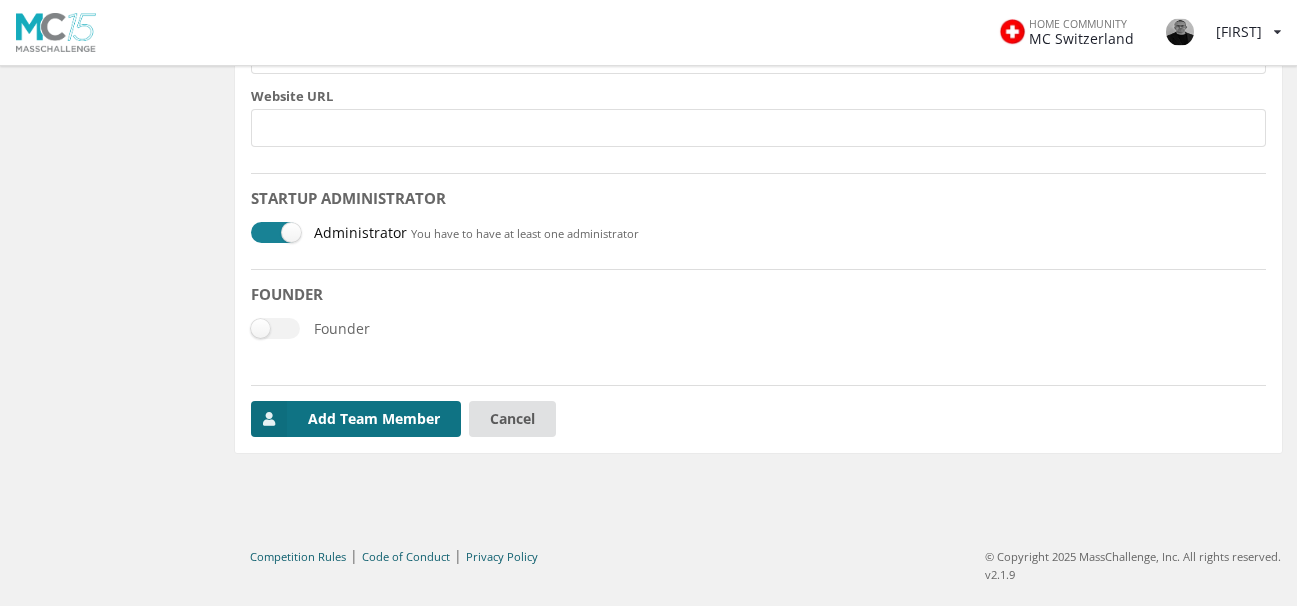 click on "Add Team Member" at bounding box center [356, 419] 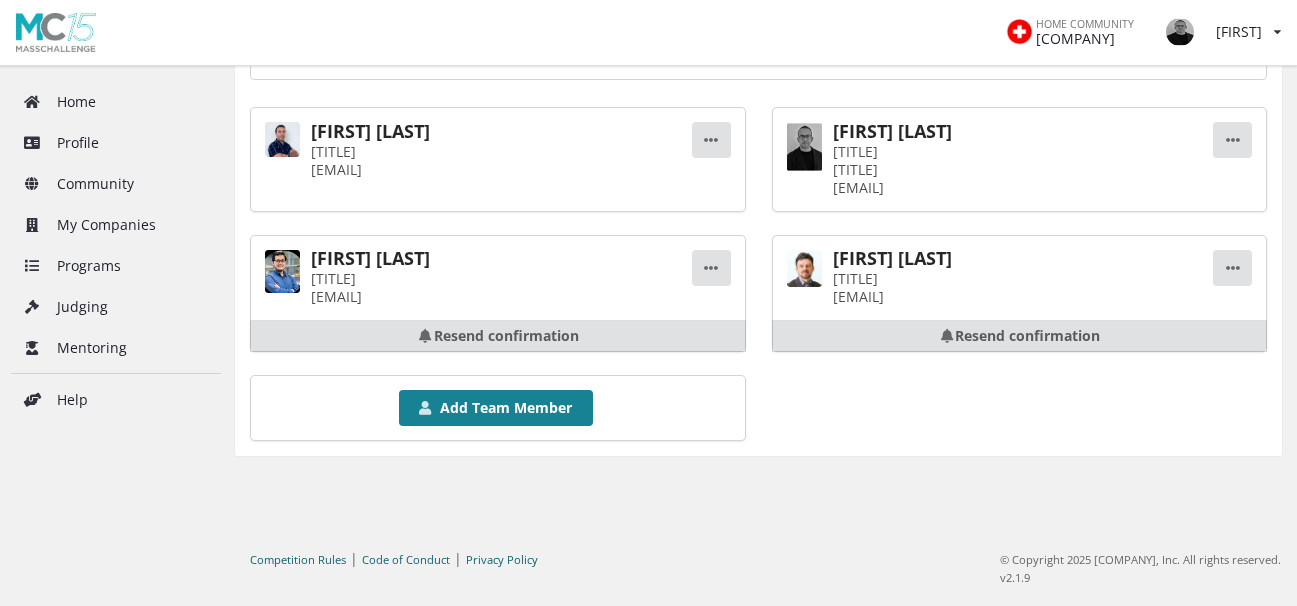 scroll, scrollTop: 391, scrollLeft: 0, axis: vertical 